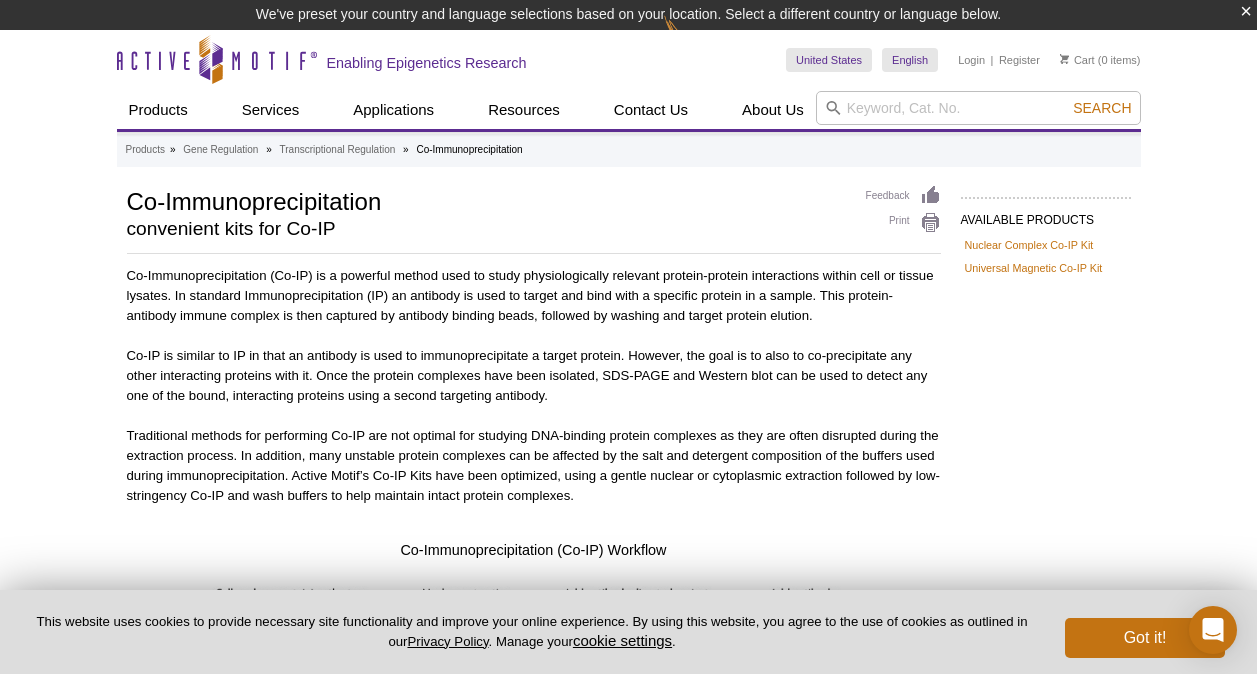 scroll, scrollTop: 0, scrollLeft: 0, axis: both 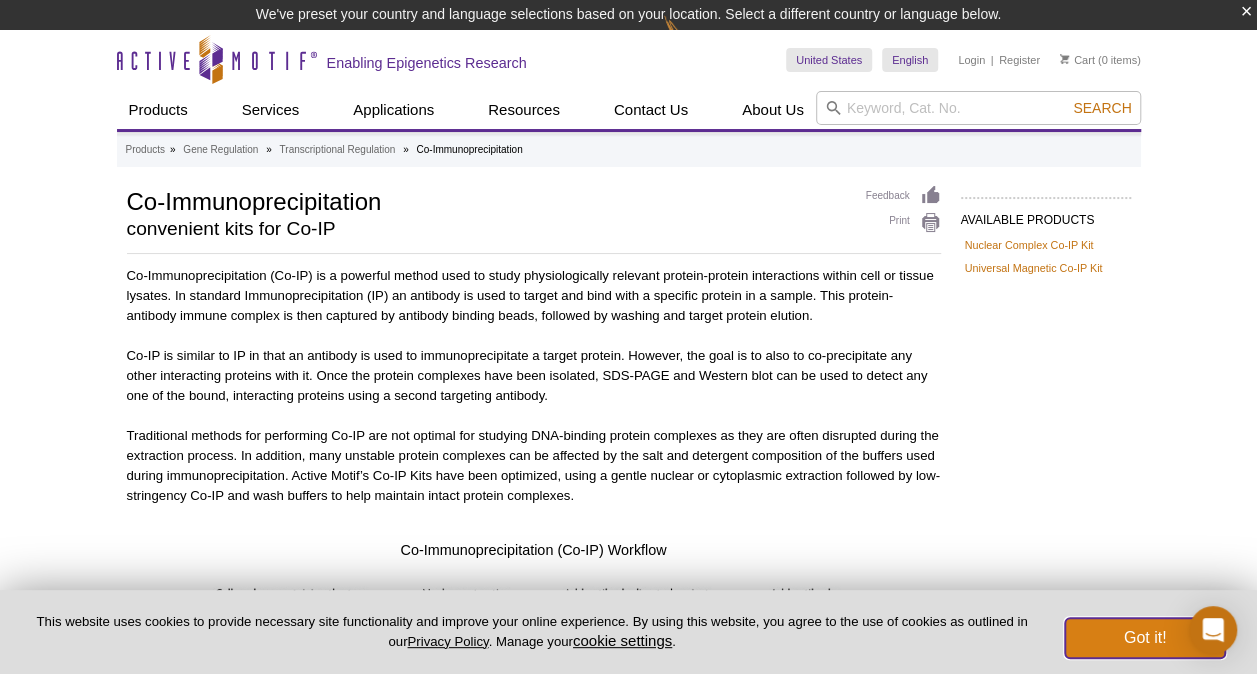 click on "Got it!" at bounding box center (1145, 638) 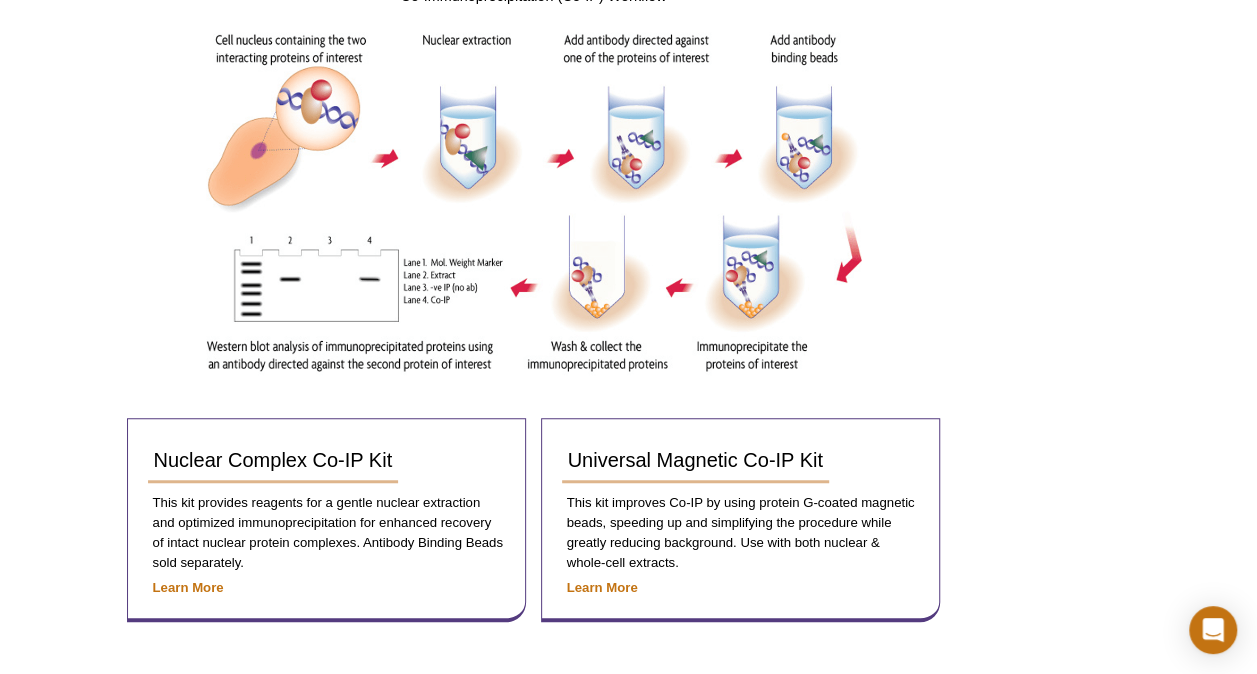 scroll, scrollTop: 670, scrollLeft: 0, axis: vertical 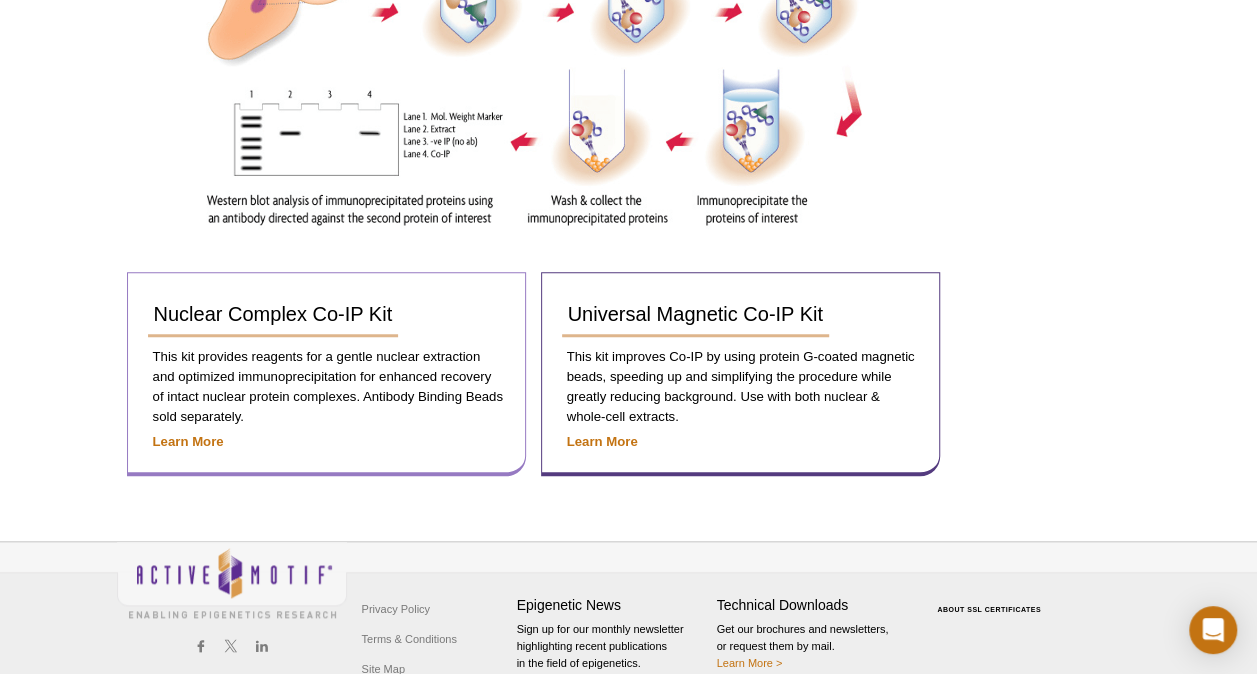 click on "This kit provides reagents for a gentle nuclear extraction and optimized immunoprecipitation for enhanced recovery of intact nuclear protein complexes. Antibody Binding Beads sold separately." at bounding box center (326, 387) 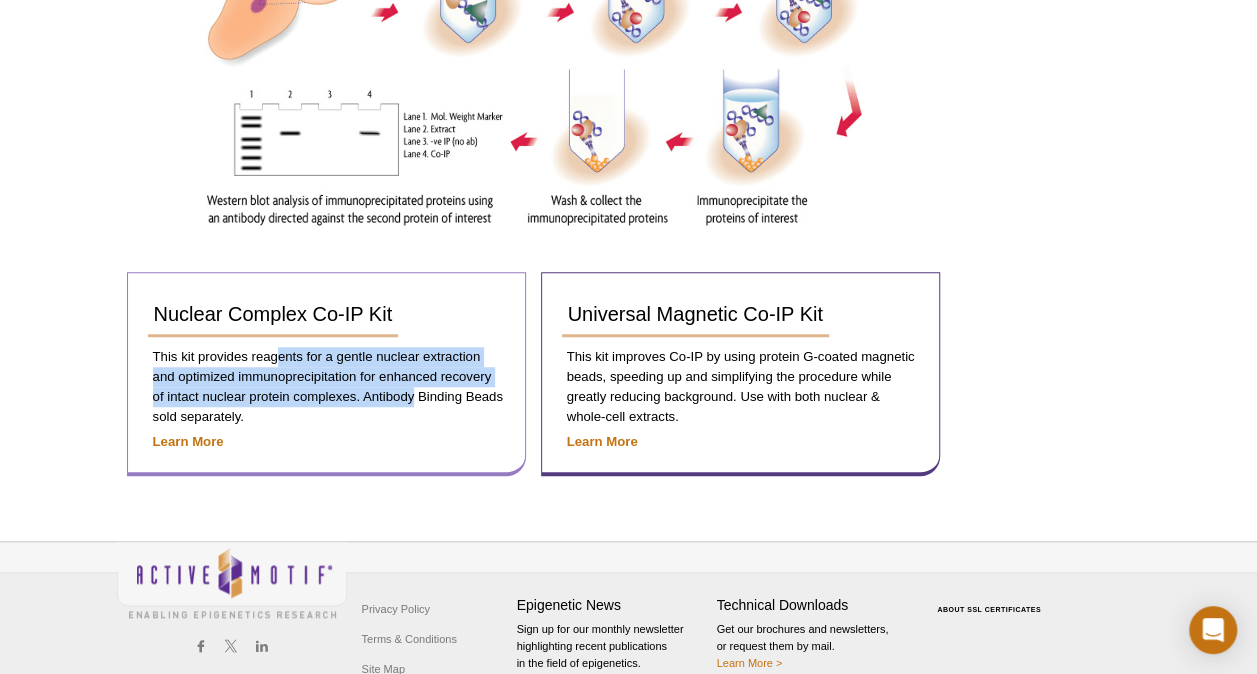 drag, startPoint x: 278, startPoint y: 356, endPoint x: 410, endPoint y: 399, distance: 138.82722 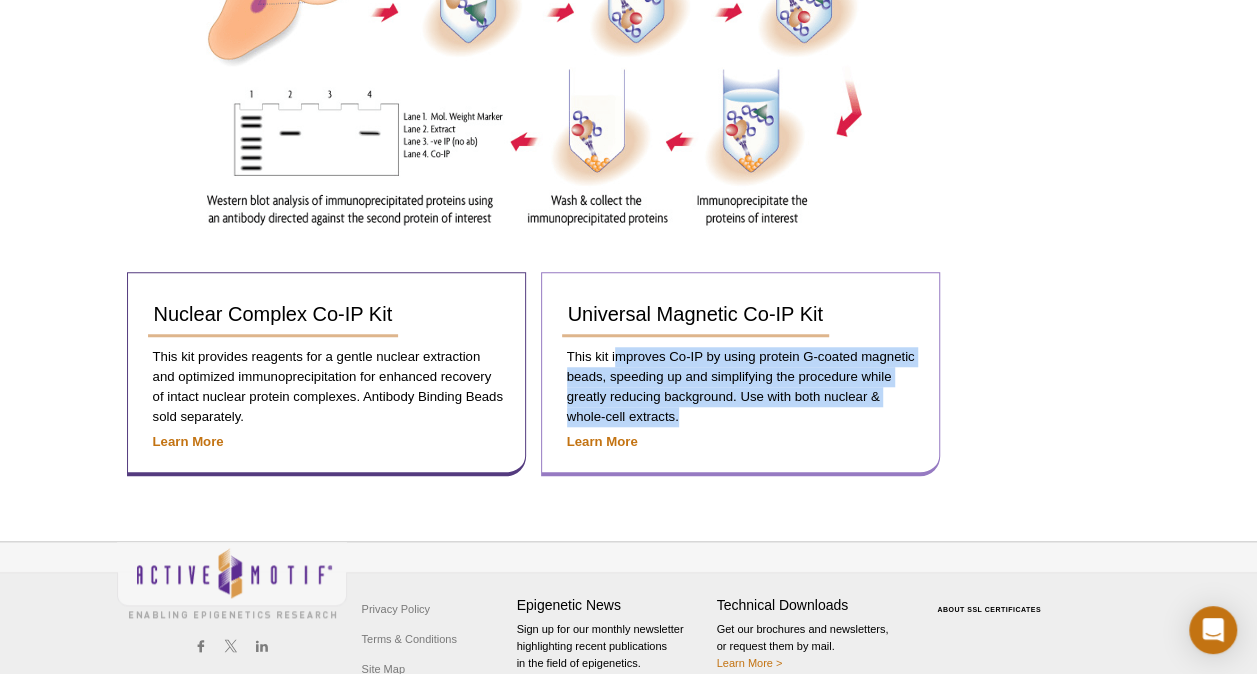 drag, startPoint x: 615, startPoint y: 346, endPoint x: 787, endPoint y: 418, distance: 186.46179 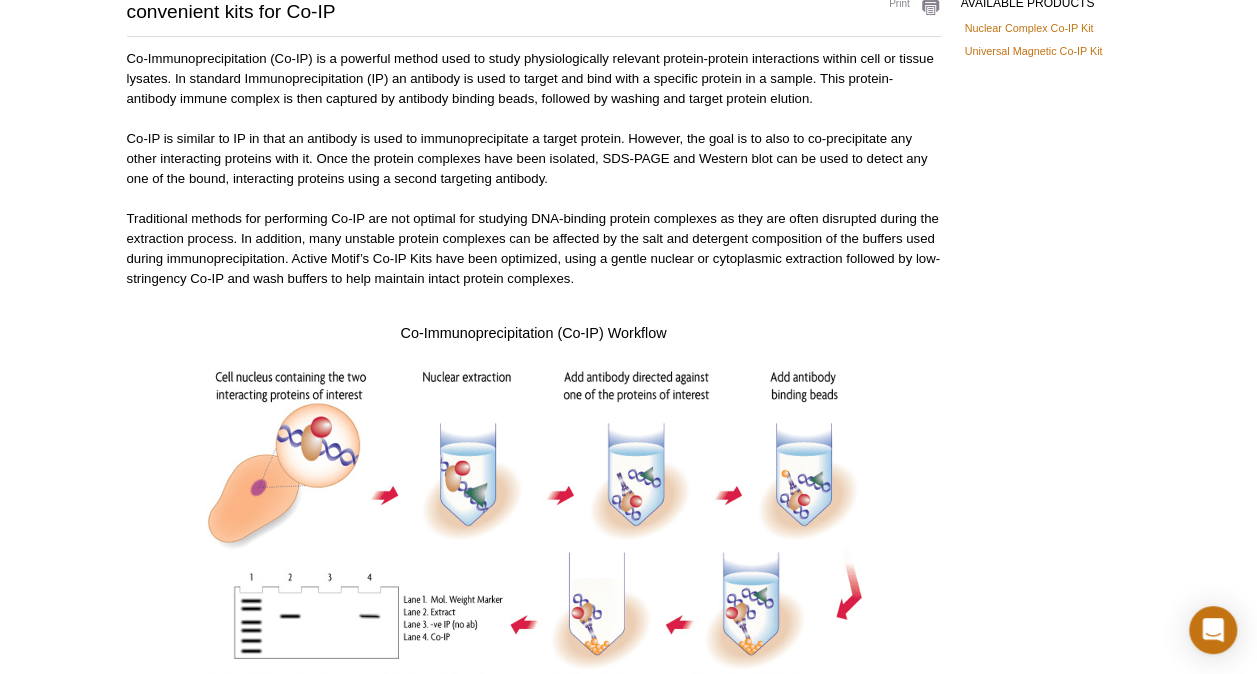scroll, scrollTop: 0, scrollLeft: 0, axis: both 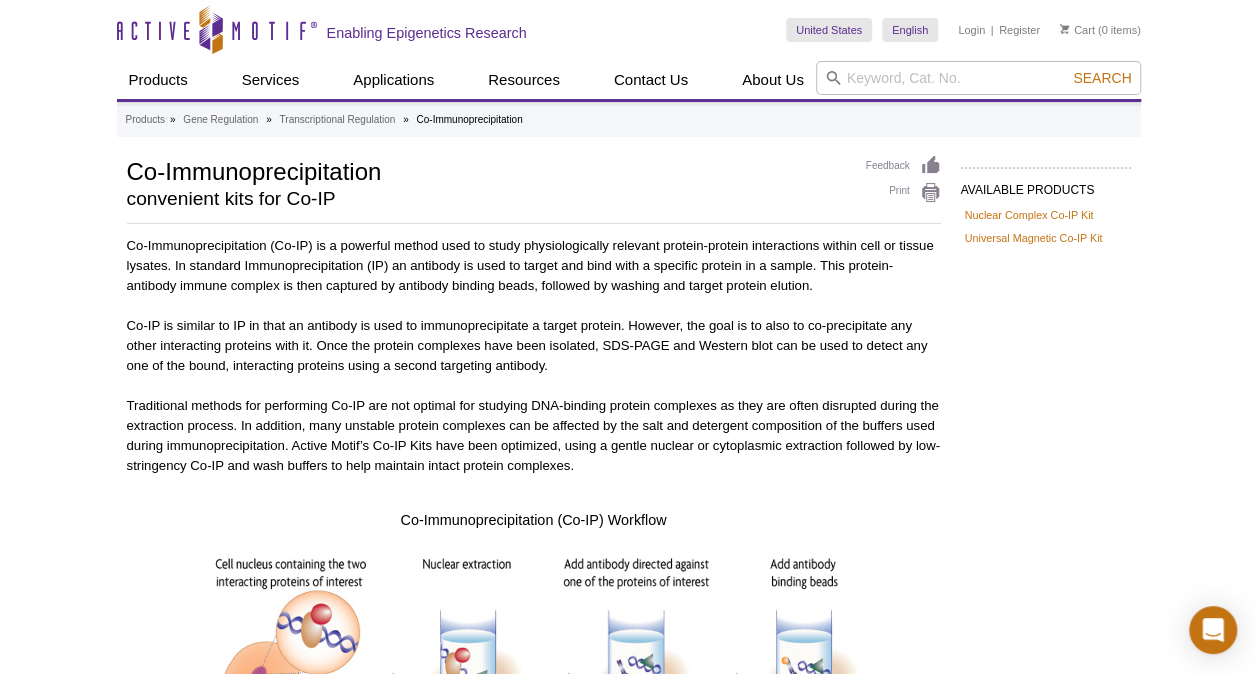 click on "Co-Immunoprecipitation (Co-IP) is a powerful method used to study physiologically relevant protein-protein interactions within cell or tissue lysates. In standard Immunoprecipitation (IP) an antibody is used to target and bind with a specific protein in a sample. This protein-antibody immune complex is then captured by antibody binding beads, followed by washing and target protein elution." at bounding box center (534, 266) 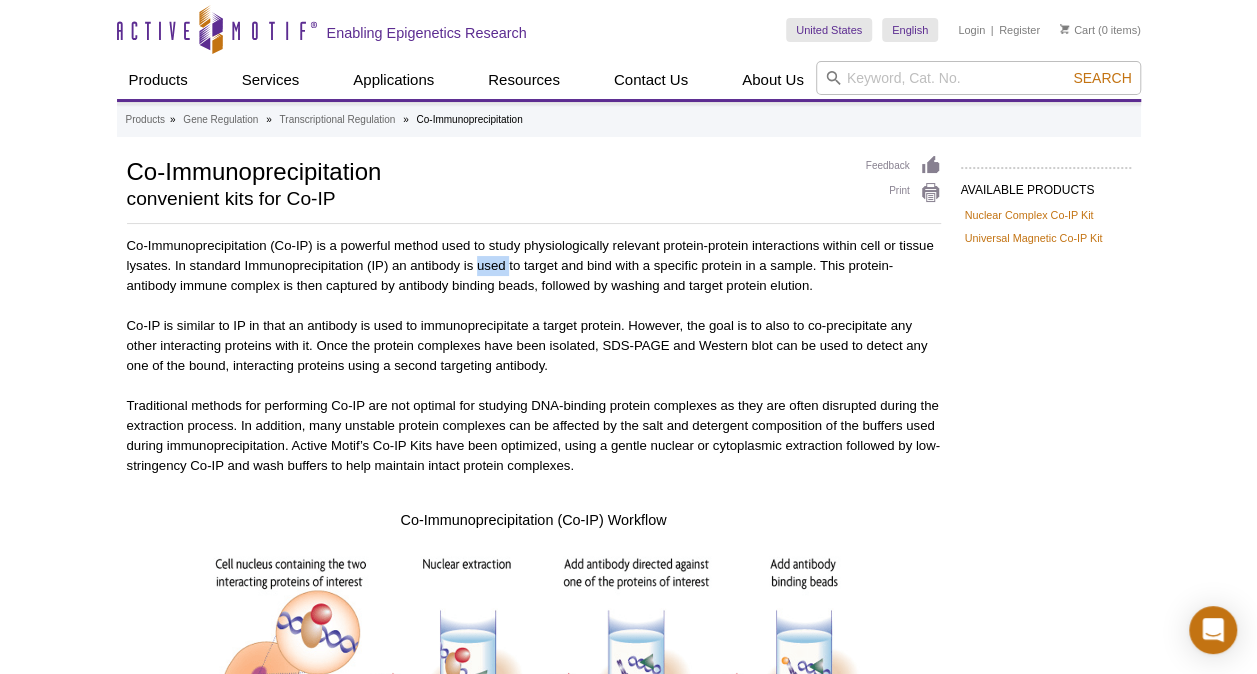 click on "Co-Immunoprecipitation (Co-IP) is a powerful method used to study physiologically relevant protein-protein interactions within cell or tissue lysates. In standard Immunoprecipitation (IP) an antibody is used to target and bind with a specific protein in a sample. This protein-antibody immune complex is then captured by antibody binding beads, followed by washing and target protein elution." at bounding box center [534, 266] 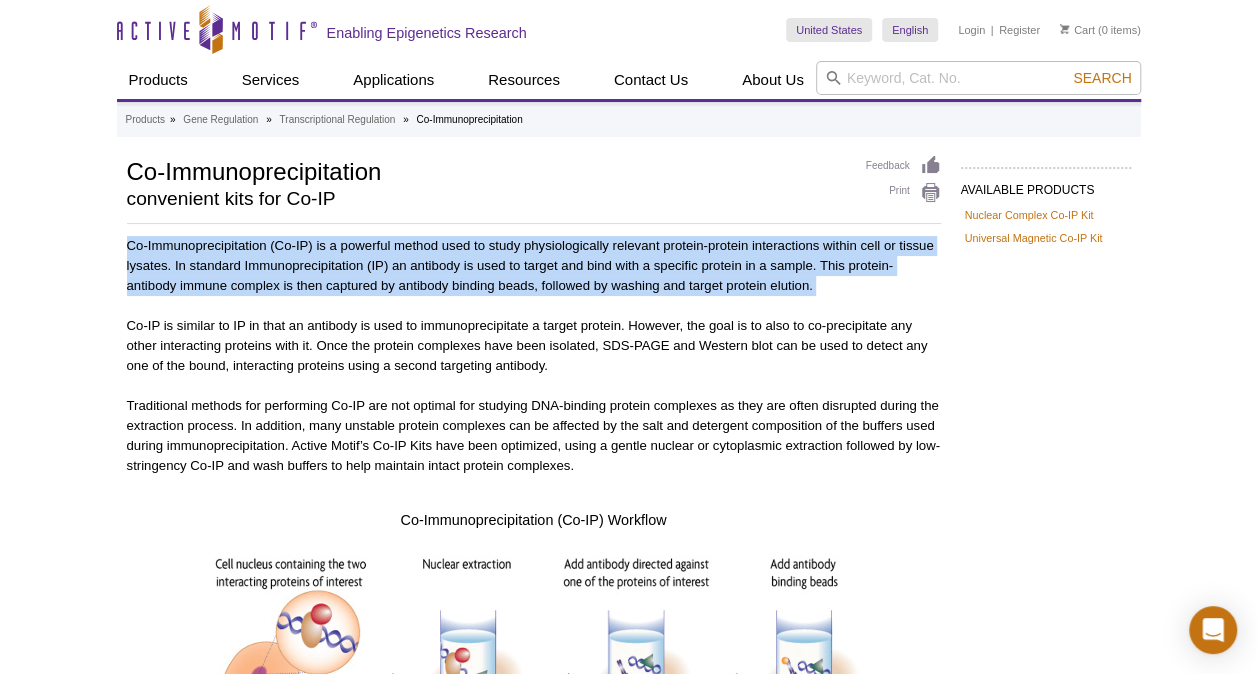 click on "Co-Immunoprecipitation (Co-IP) is a powerful method used to study physiologically relevant protein-protein interactions within cell or tissue lysates. In standard Immunoprecipitation (IP) an antibody is used to target and bind with a specific protein in a sample. This protein-antibody immune complex is then captured by antibody binding beads, followed by washing and target protein elution." at bounding box center (534, 266) 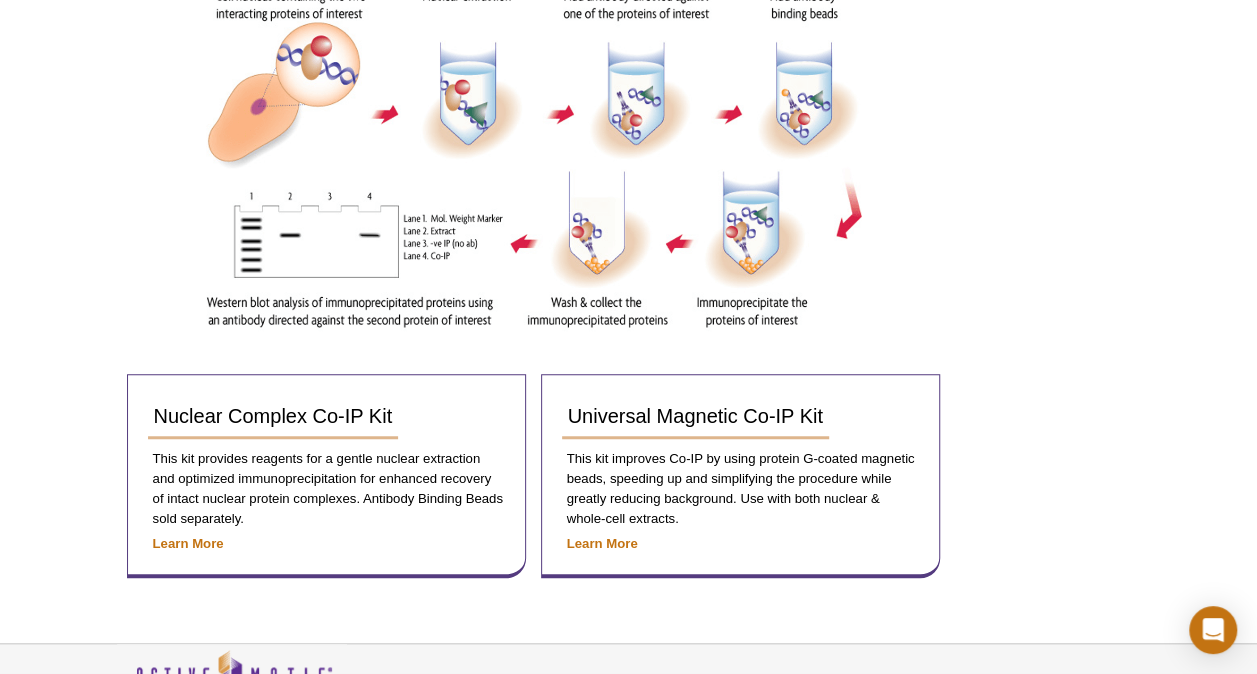 scroll, scrollTop: 600, scrollLeft: 0, axis: vertical 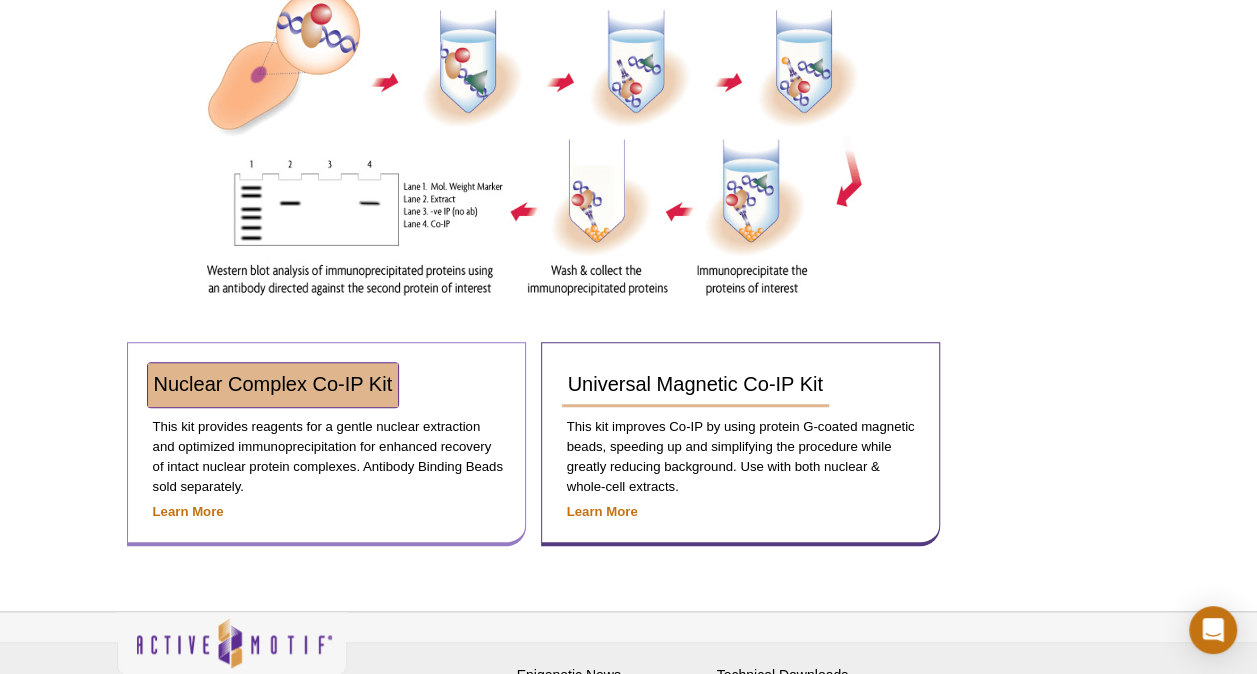 click on "Nuclear Complex Co-IP Kit" at bounding box center (273, 384) 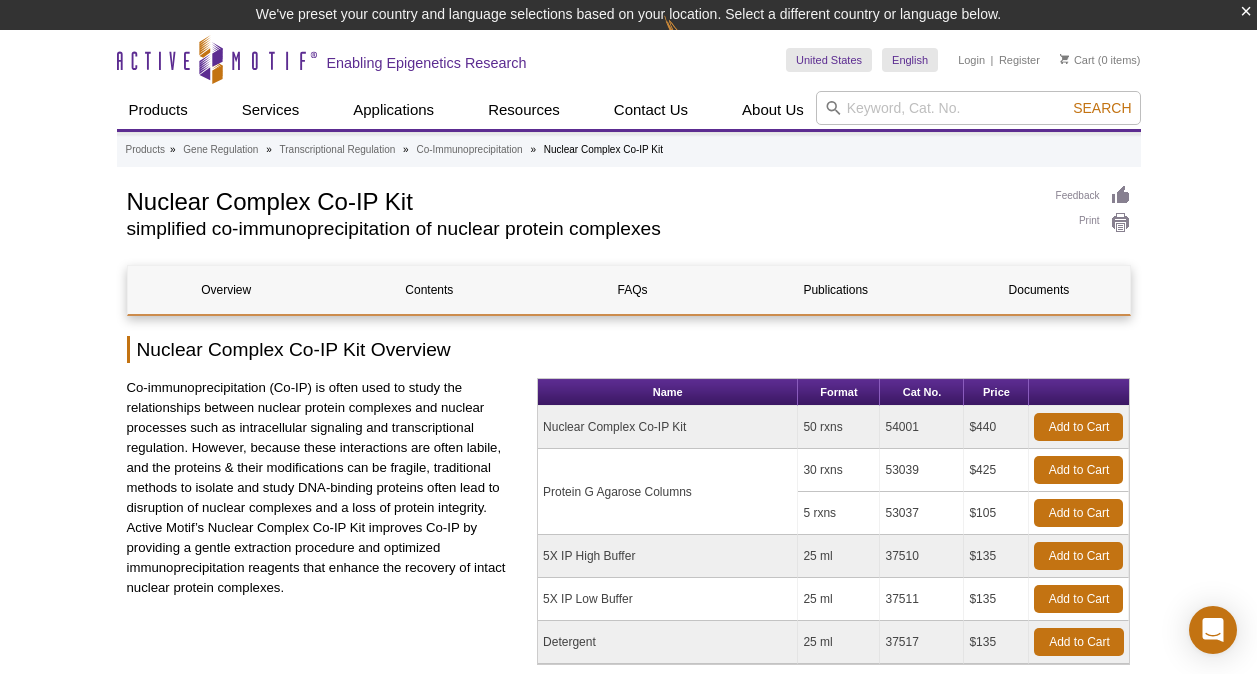scroll, scrollTop: 0, scrollLeft: 0, axis: both 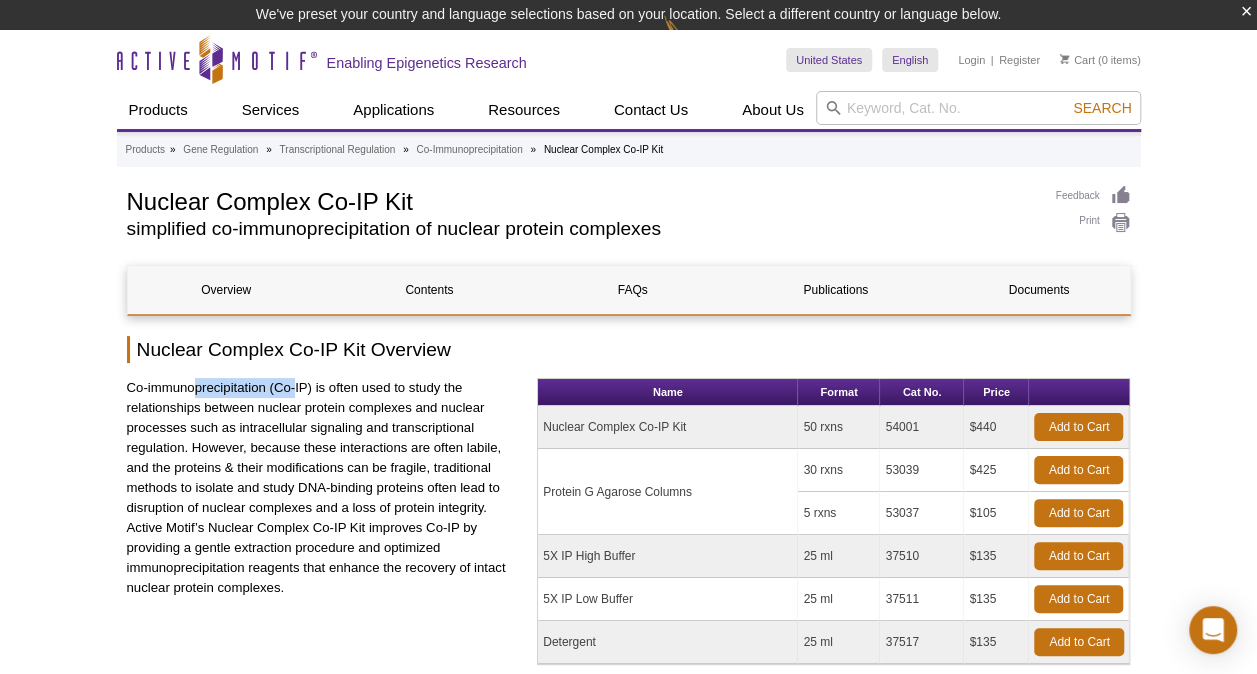 drag, startPoint x: 195, startPoint y: 386, endPoint x: 294, endPoint y: 386, distance: 99 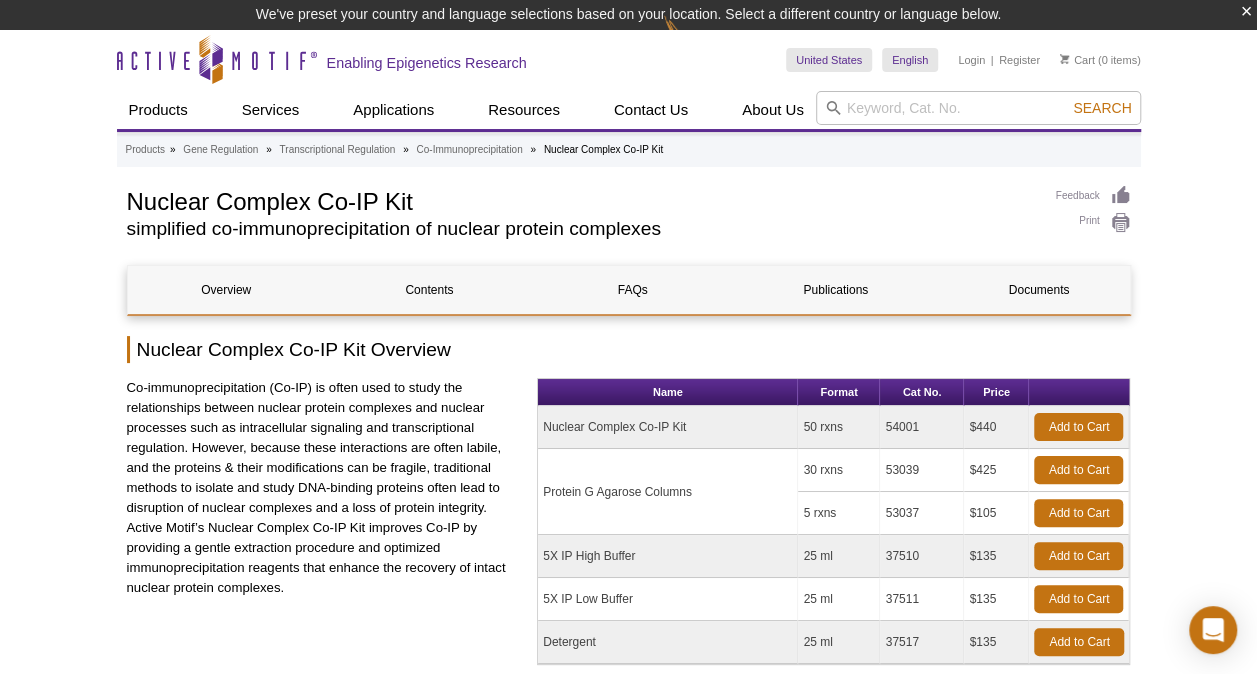 click on "AVAILABLE PRODUCTS
Universal Magnetic Co-IP Kit
Available Products Universal Magnetic Co-IP Kit Available Products
Feedback
Print
Nuclear Complex Co-IP Kit
simplified co-immunoprecipitation of nuclear protein complexes
Overview
Contents
FAQs
Publications
Documents
Nuclear Complex Co-IP Kit Overview
Name
Format
Cat No.
Price
Nuclear Complex Co-IP Kit" at bounding box center [629, 1803] 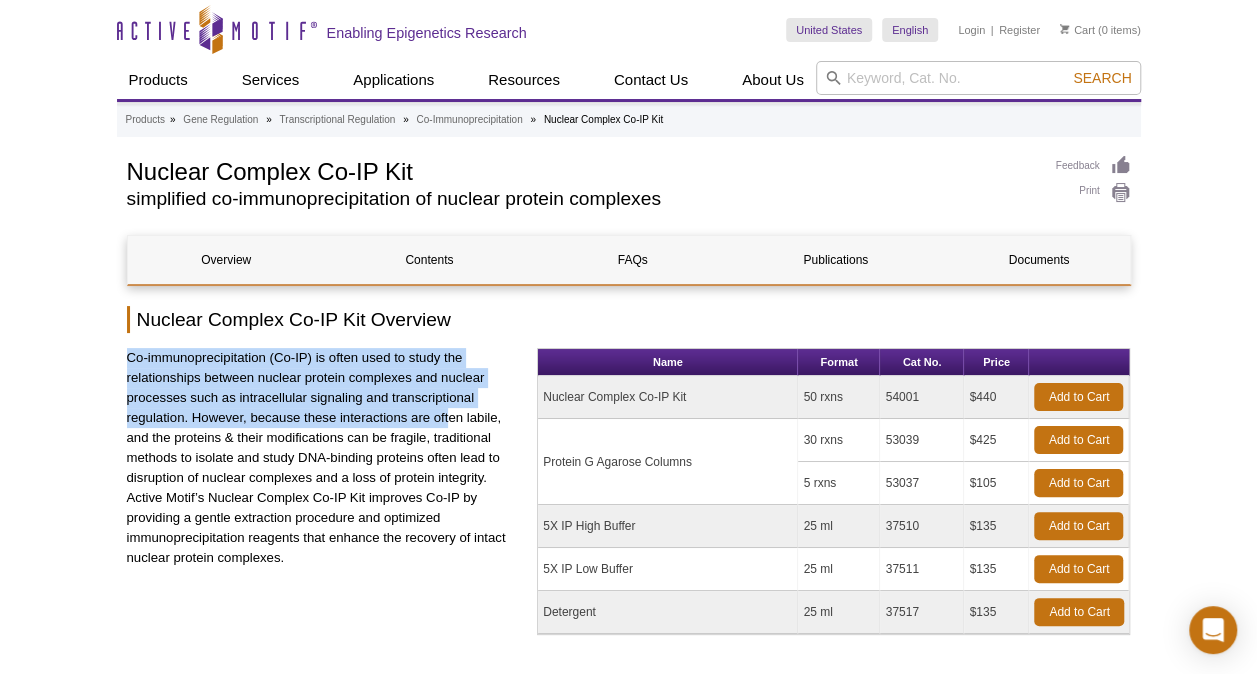 drag, startPoint x: 128, startPoint y: 384, endPoint x: 450, endPoint y: 420, distance: 324.00616 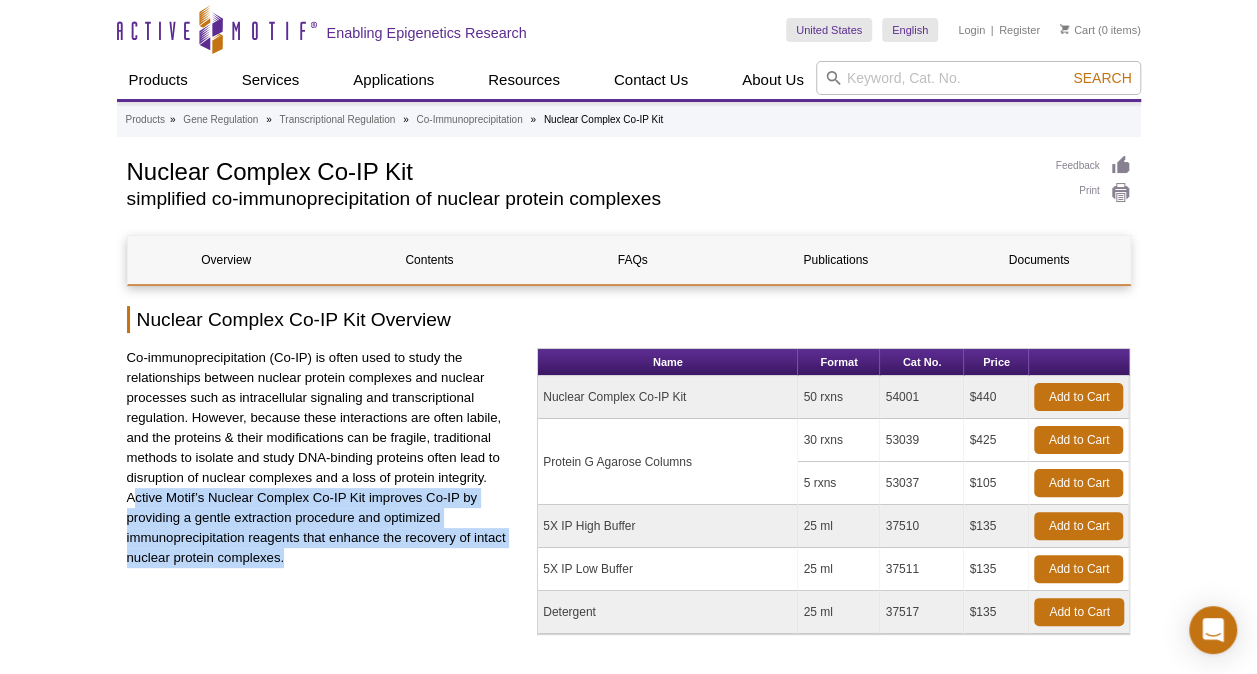 drag, startPoint x: 133, startPoint y: 498, endPoint x: 498, endPoint y: 550, distance: 368.68552 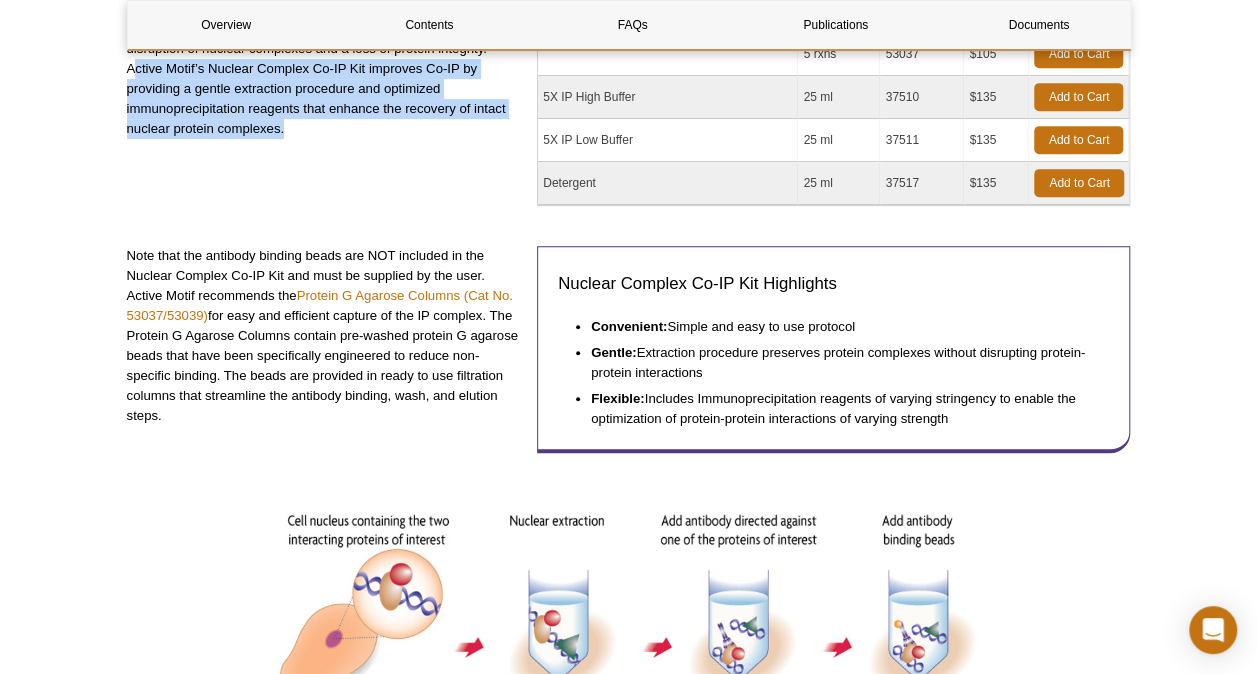 scroll, scrollTop: 400, scrollLeft: 0, axis: vertical 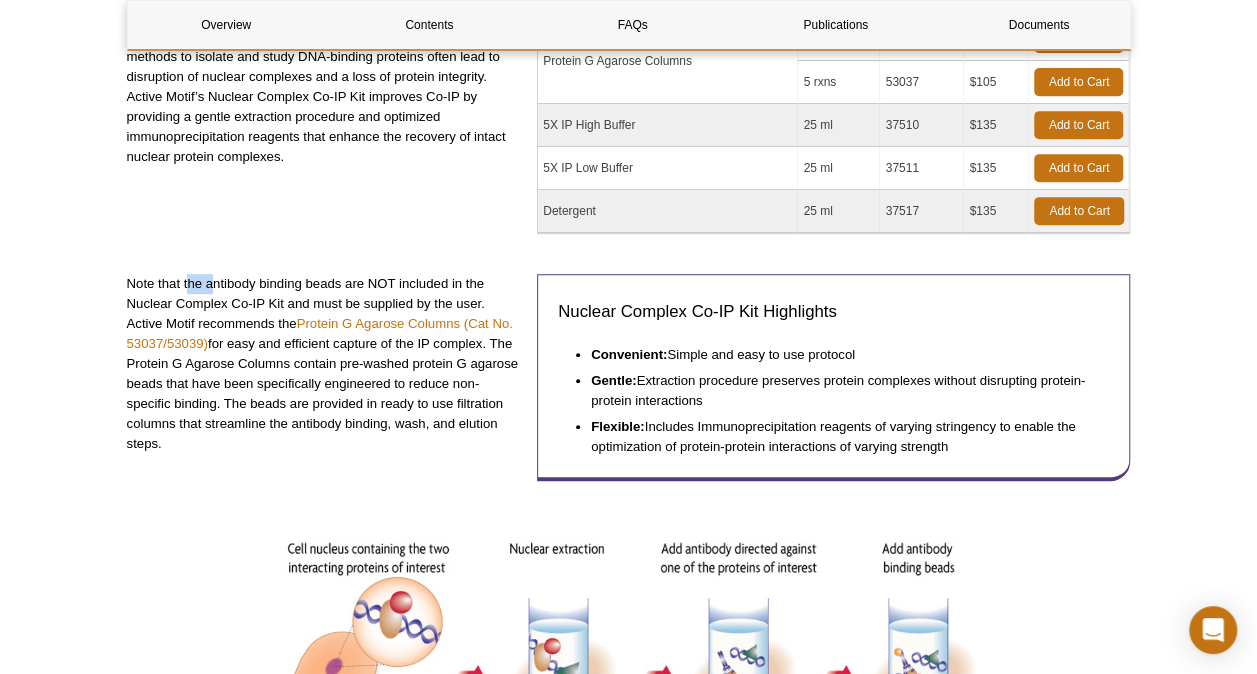 drag, startPoint x: 190, startPoint y: 280, endPoint x: 210, endPoint y: 275, distance: 20.615528 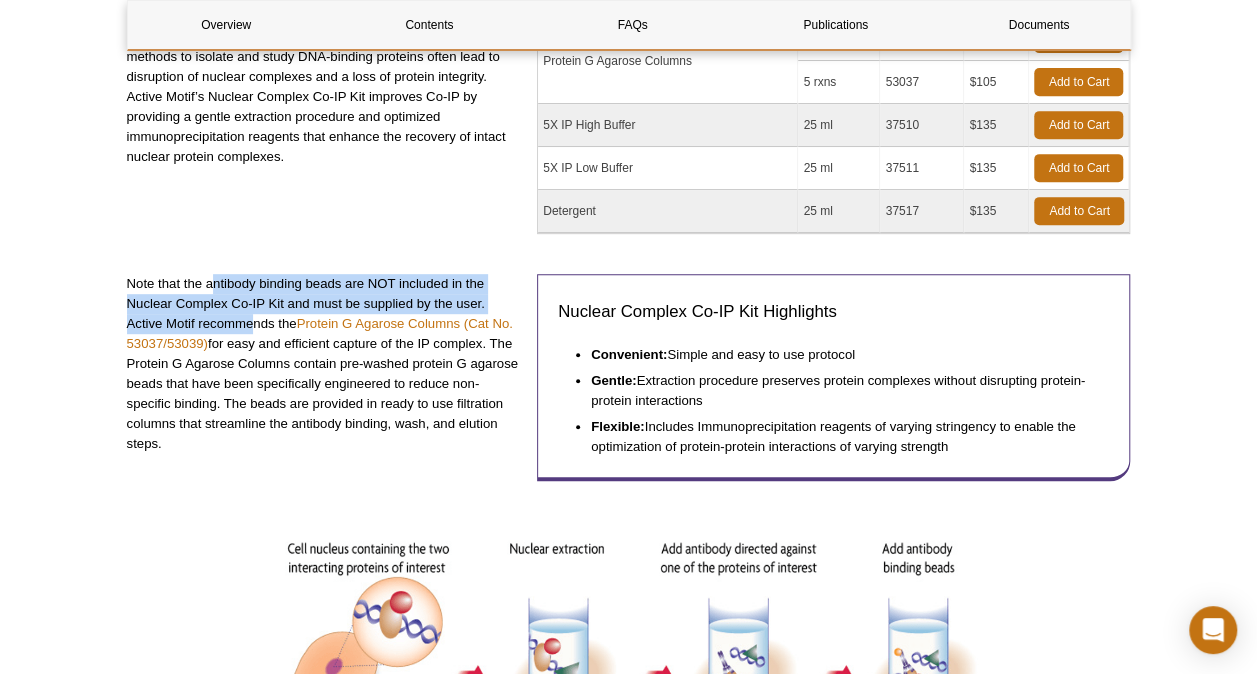 drag, startPoint x: 211, startPoint y: 284, endPoint x: 250, endPoint y: 322, distance: 54.451813 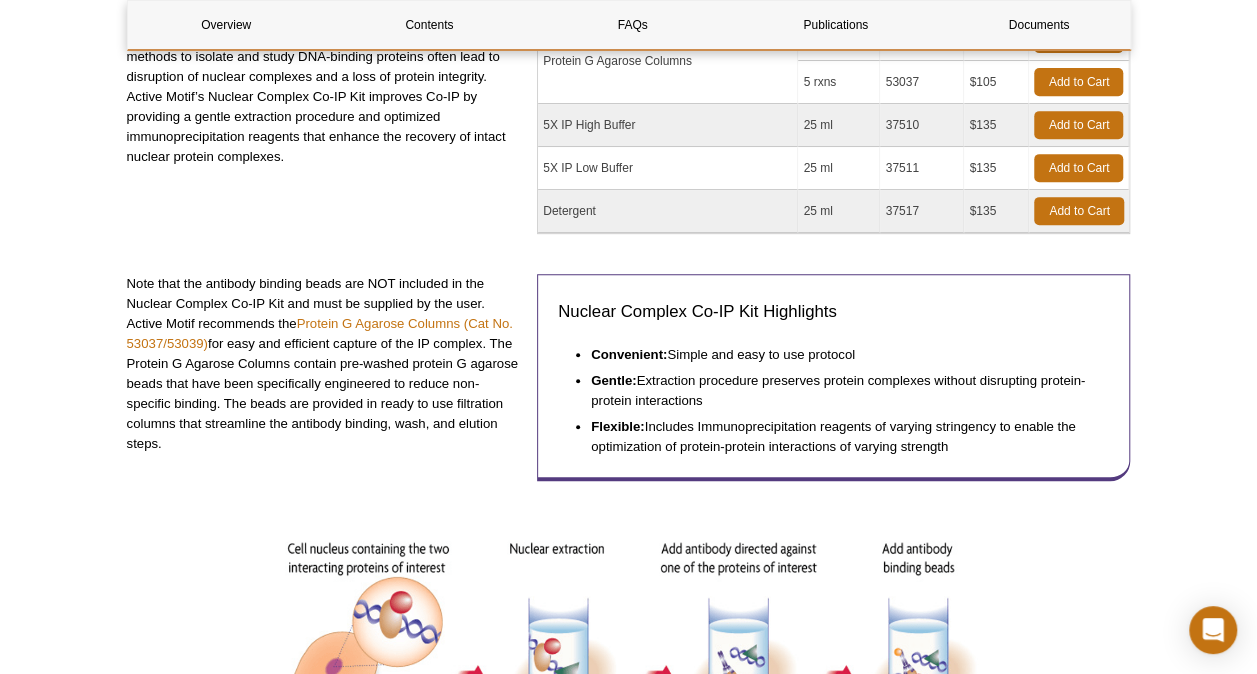 click on "Note that the antibody binding beads are NOT included in the Nuclear Complex Co-IP Kit and must be supplied by the user. Active Motif recommends the  Protein G Agarose Columns (Cat No. 53037/53039)  for easy and efficient capture of the IP complex. The Protein G Agarose Columns contain pre-washed protein G agarose beads that have been specifically engineered to reduce non-specific binding. The beads are provided in ready to use filtration columns that streamline the antibody binding, wash, and elution steps." at bounding box center (325, 364) 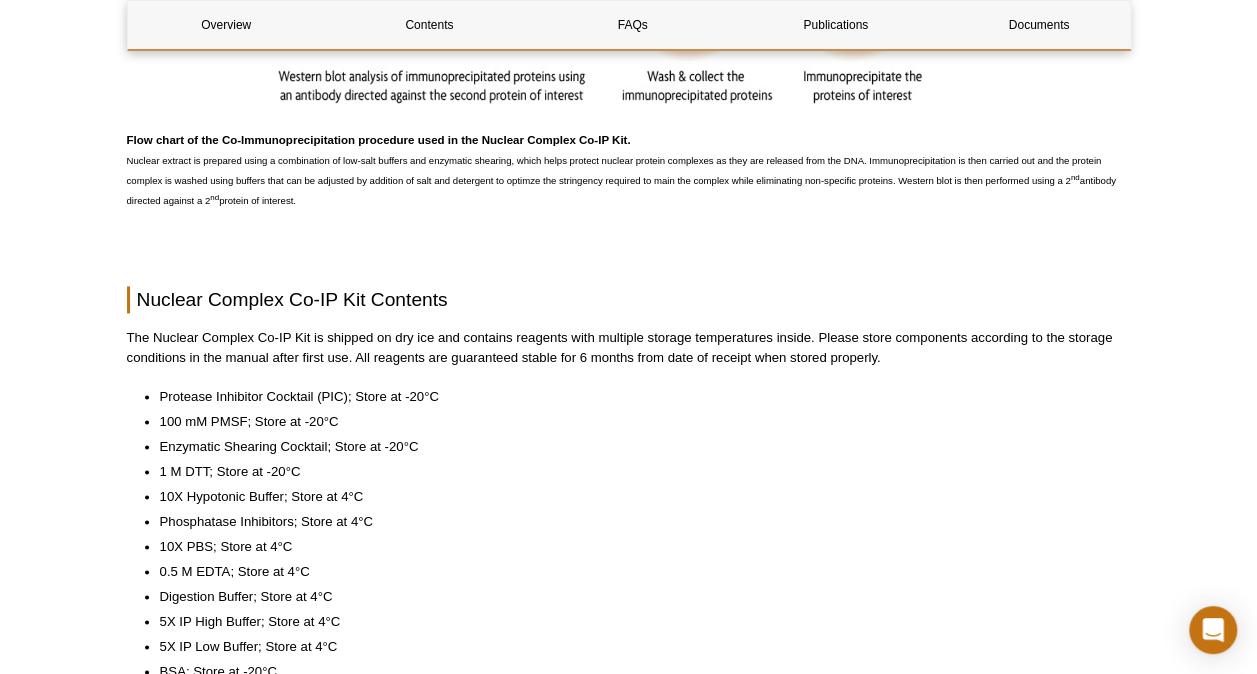 scroll, scrollTop: 1700, scrollLeft: 0, axis: vertical 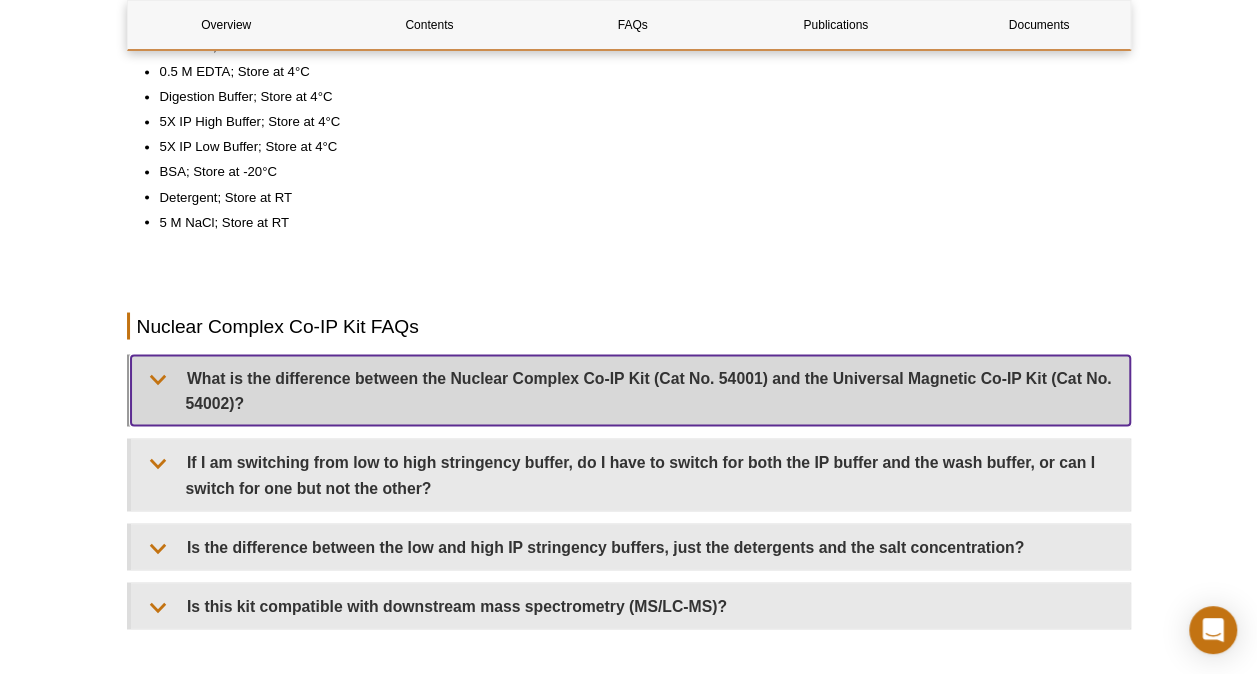 click on "What is the difference between the Nuclear Complex Co-IP Kit (Cat No. 54001) and the Universal Magnetic Co-IP Kit (Cat No. 54002)?" at bounding box center (630, 390) 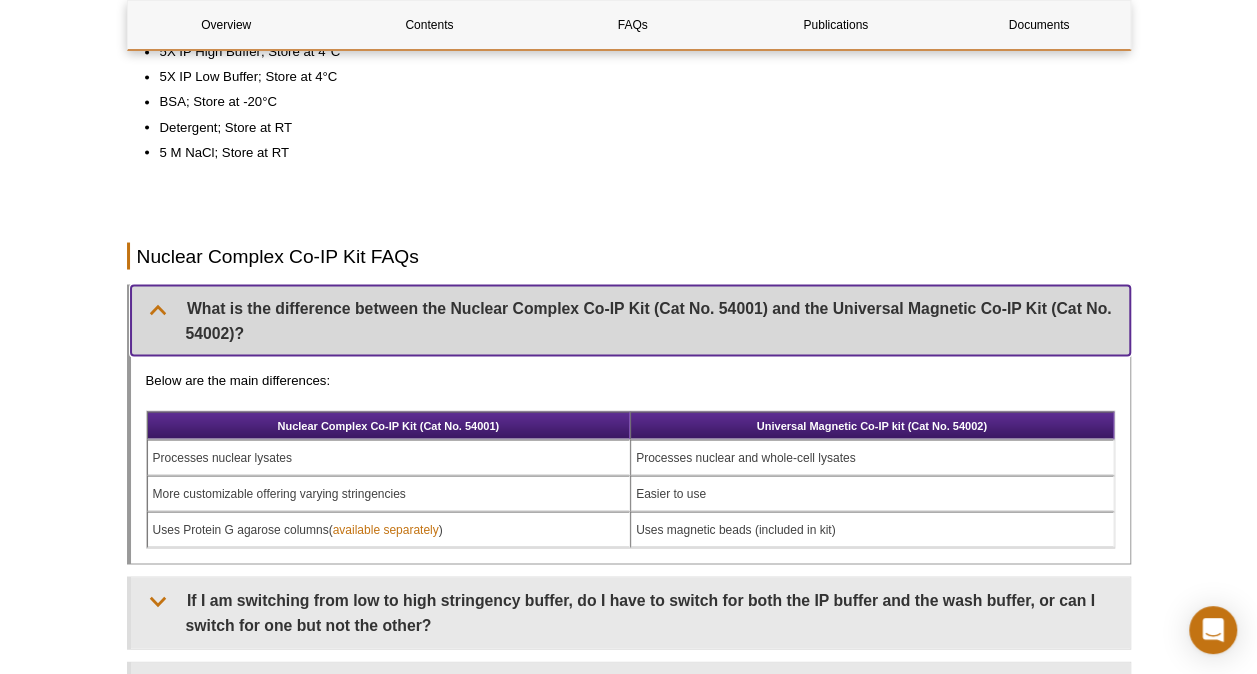 scroll, scrollTop: 1800, scrollLeft: 0, axis: vertical 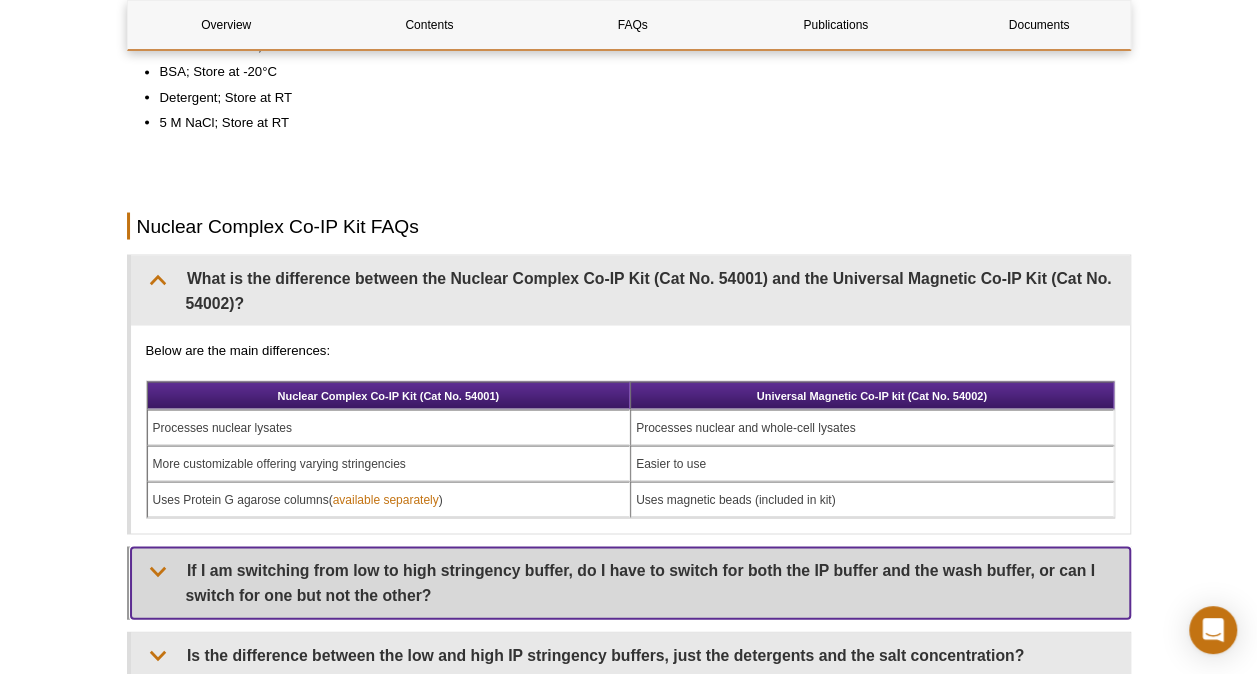 click on "If I am switching from low to high stringency buffer, do I have to switch for both the IP buffer and the wash buffer, or can I switch for one but not the other?" at bounding box center [630, 582] 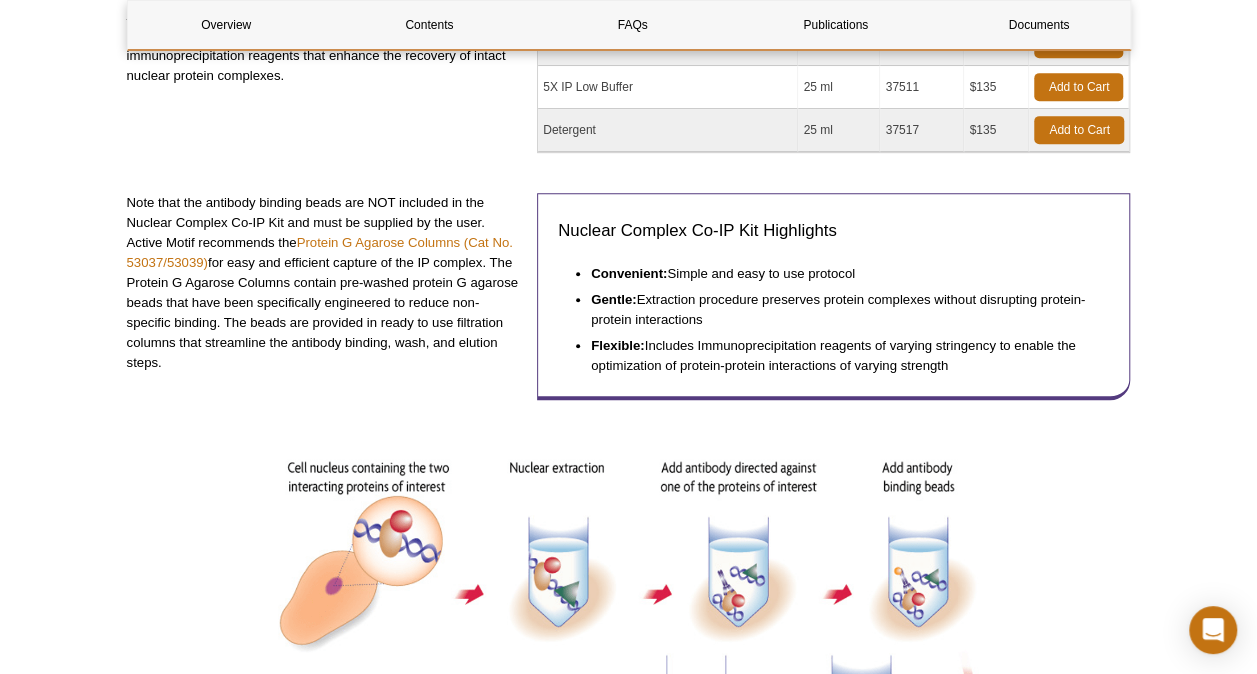 scroll, scrollTop: 0, scrollLeft: 0, axis: both 